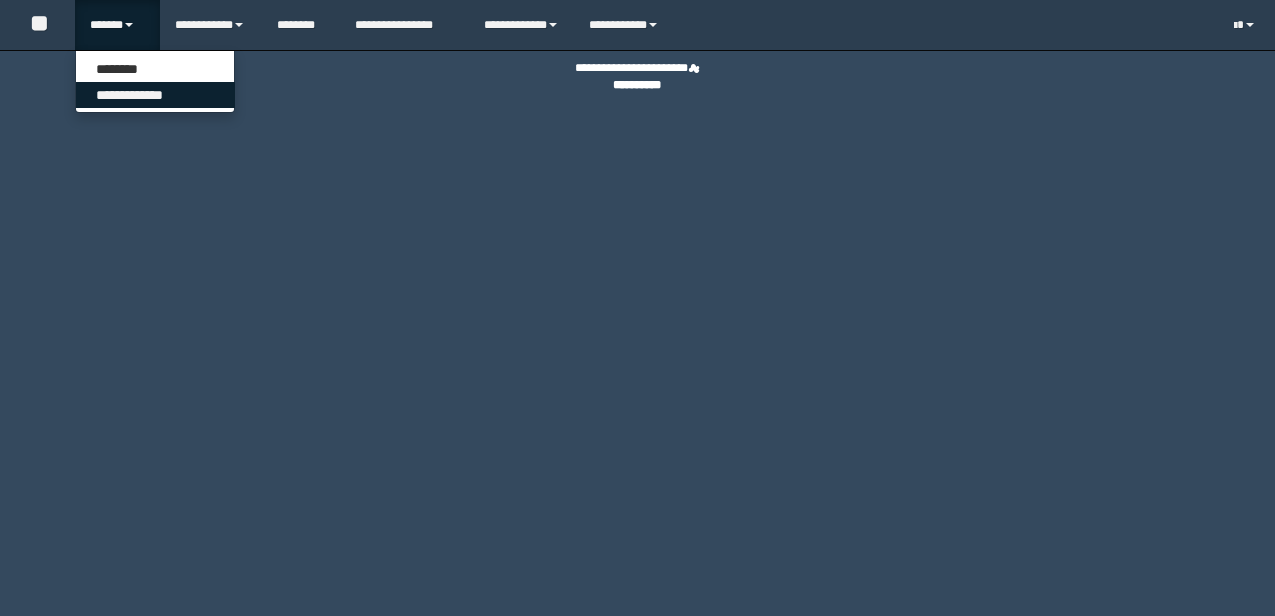scroll, scrollTop: 0, scrollLeft: 0, axis: both 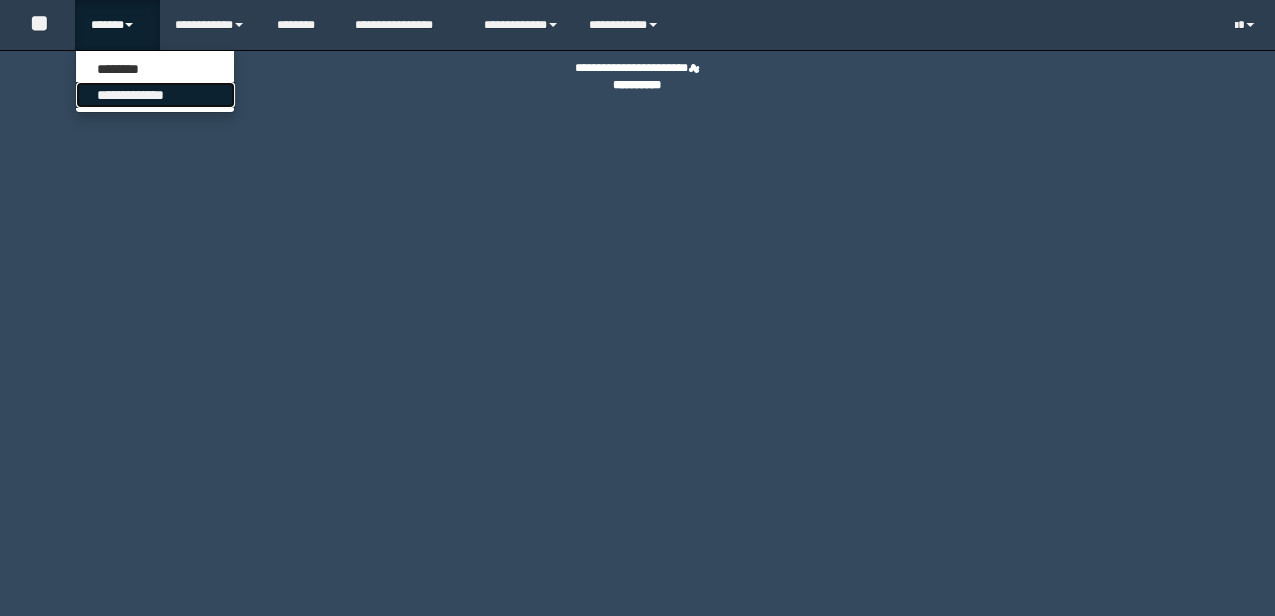click on "**********" at bounding box center [155, 95] 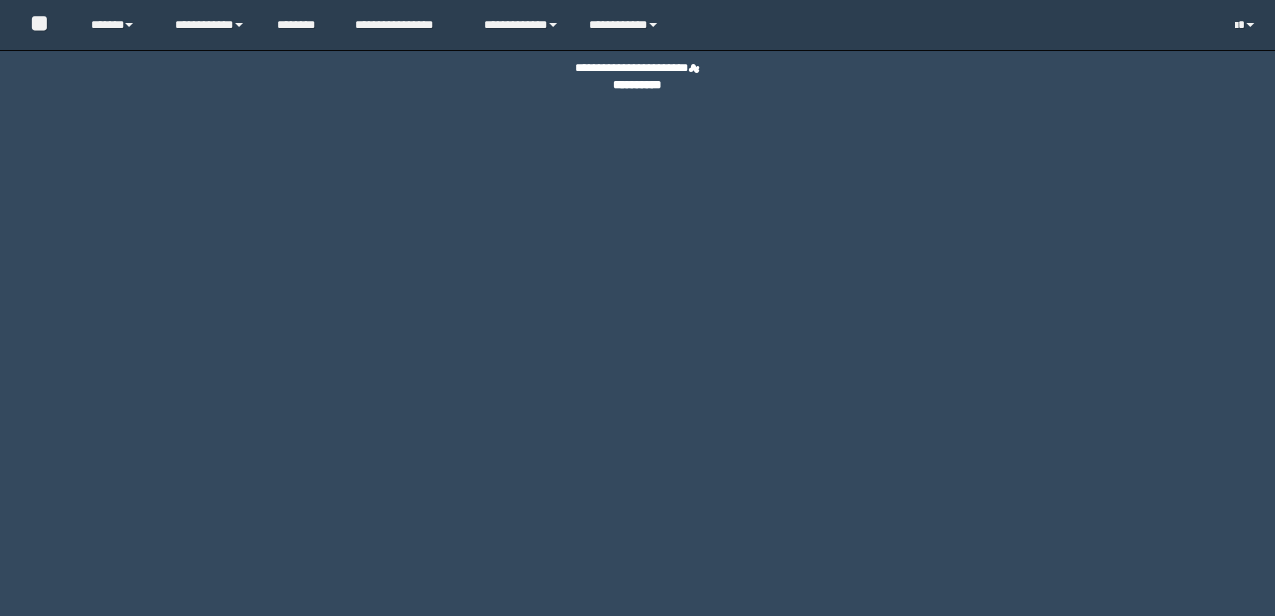 scroll, scrollTop: 0, scrollLeft: 0, axis: both 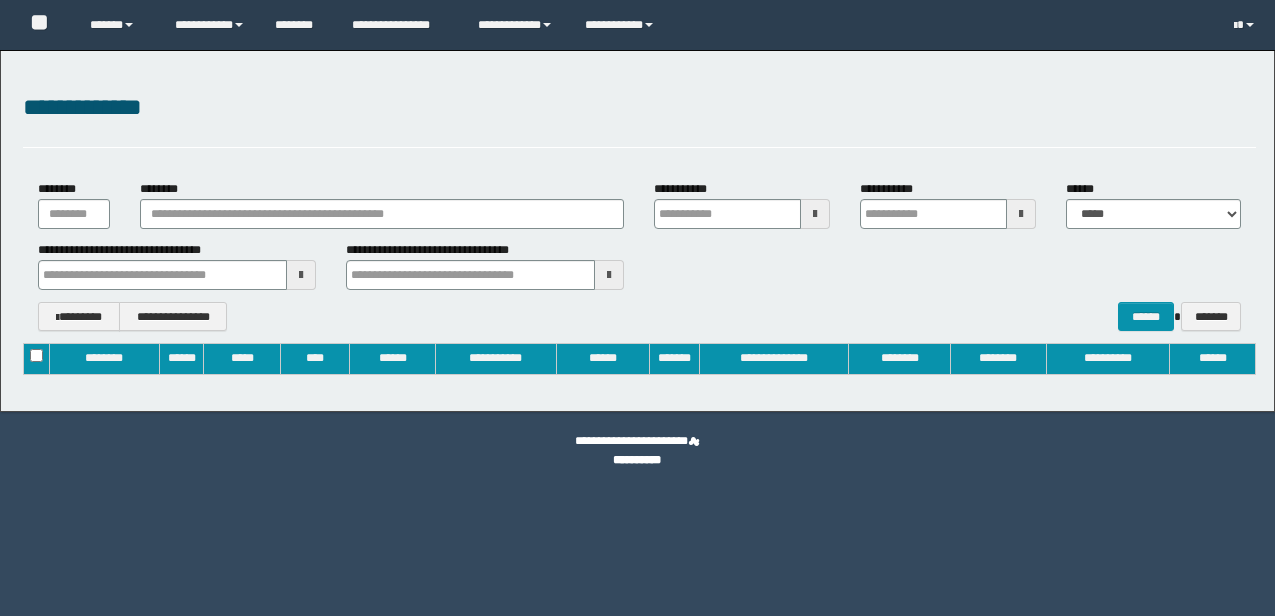 type on "**********" 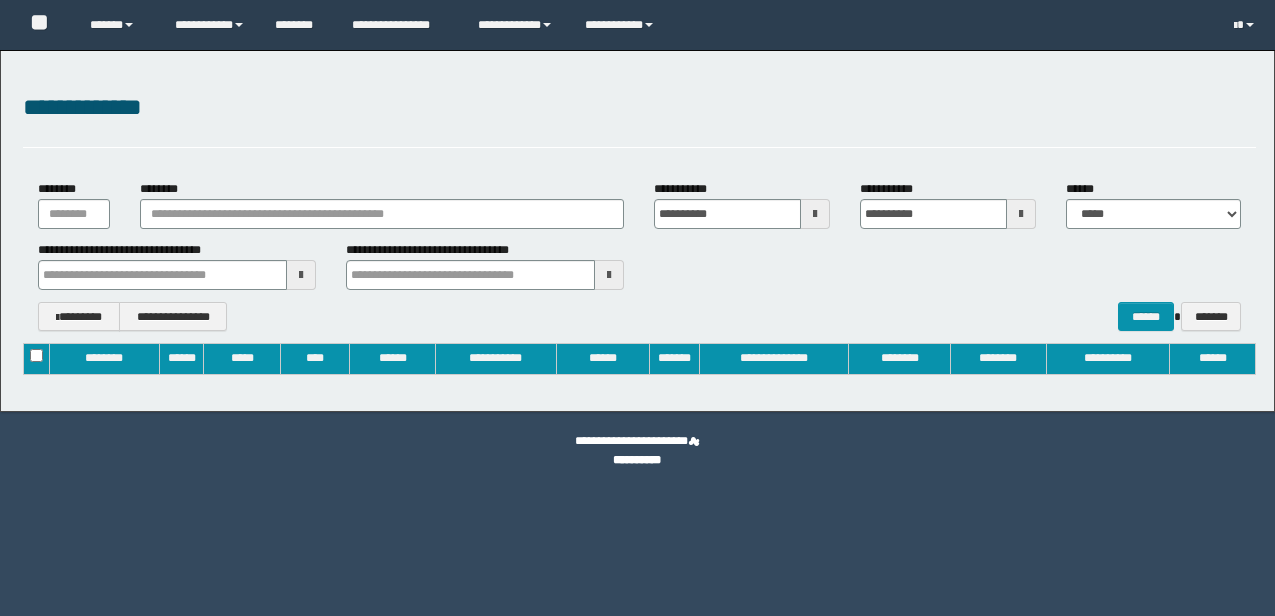 scroll, scrollTop: 0, scrollLeft: 0, axis: both 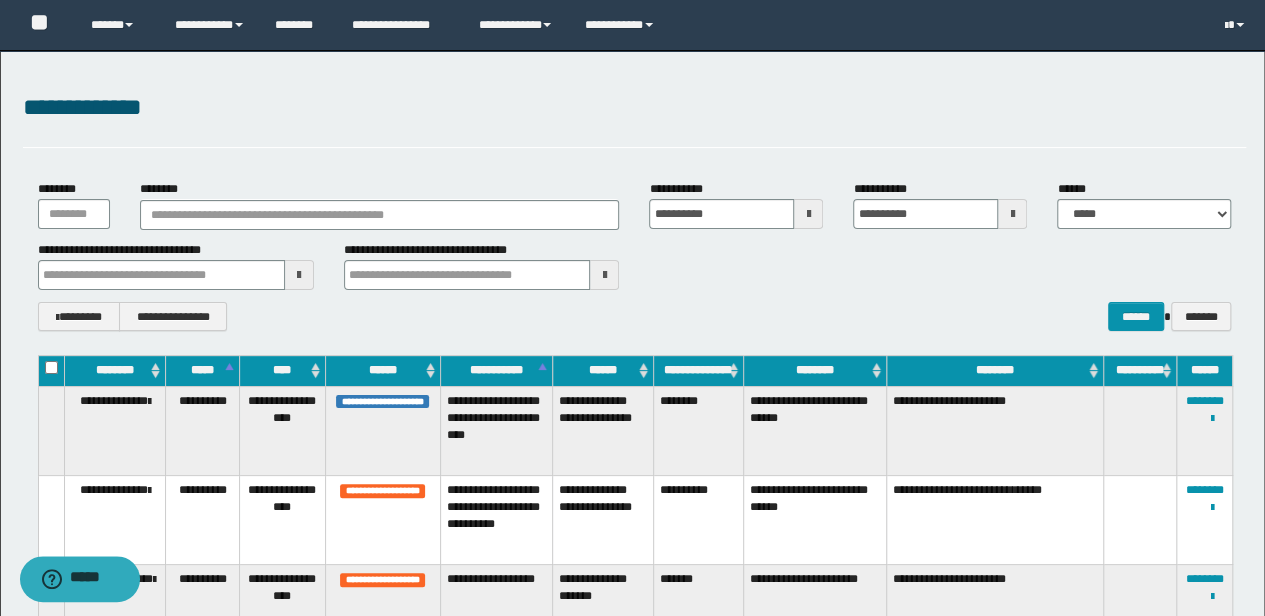 type 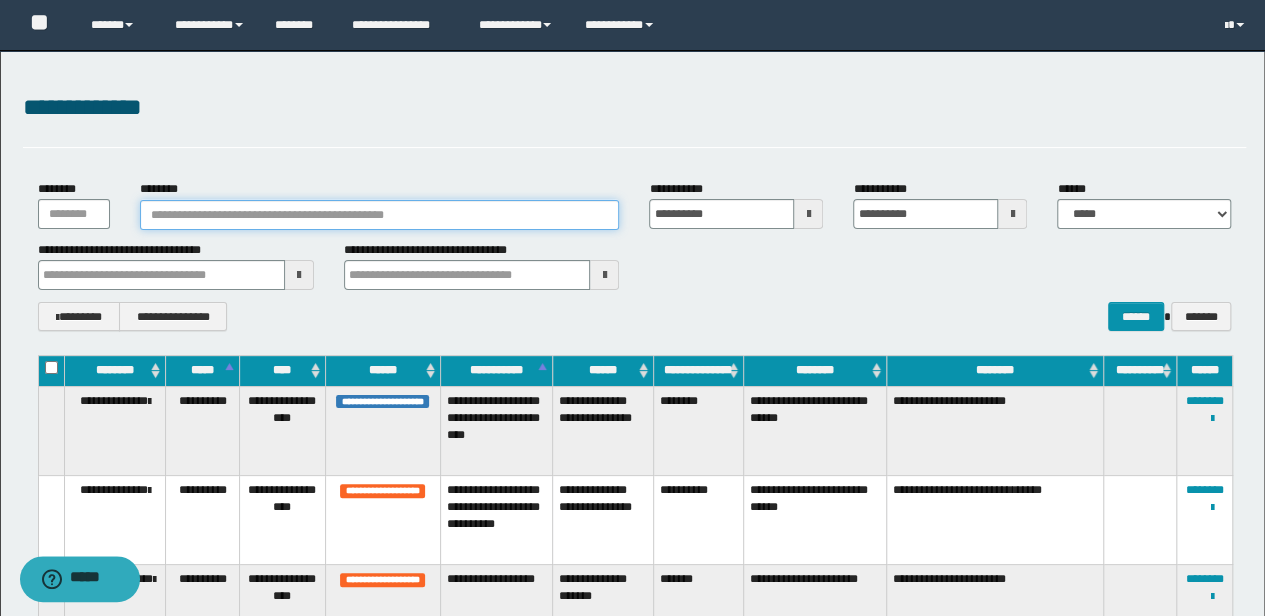 click on "********" at bounding box center [380, 215] 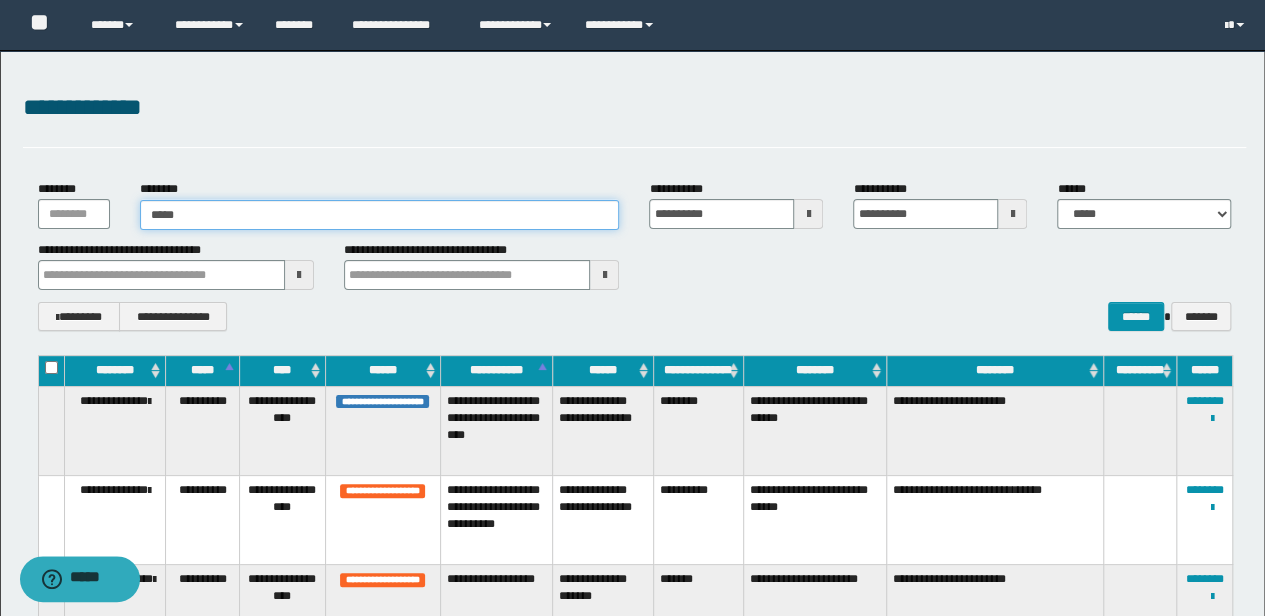 type on "******" 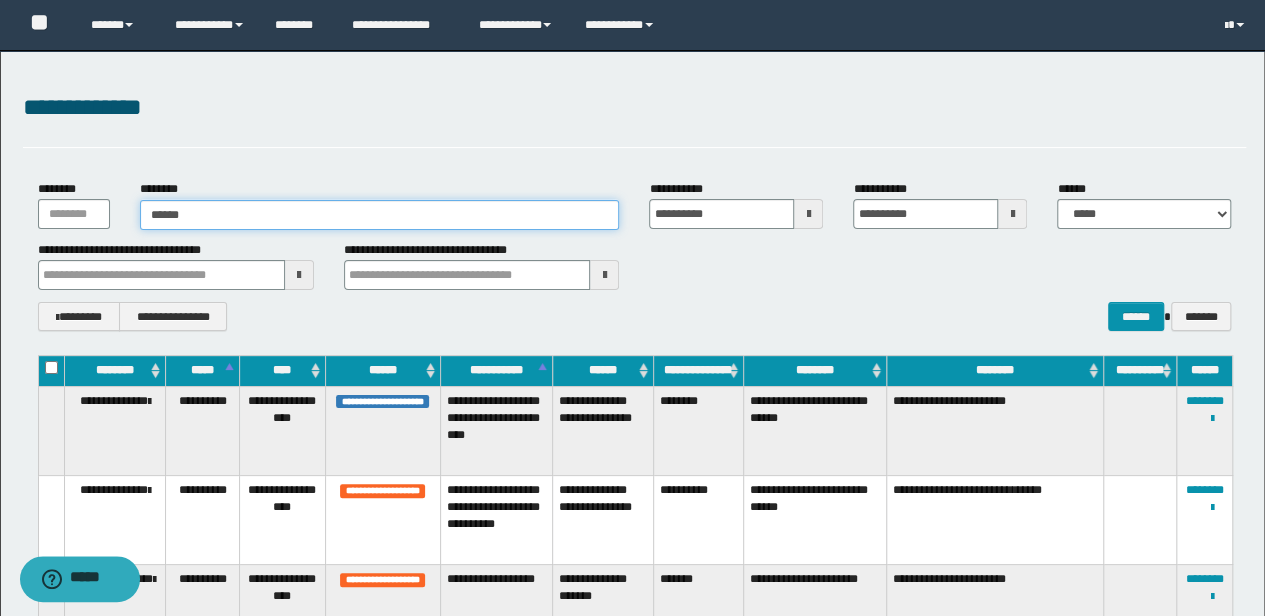 type on "******" 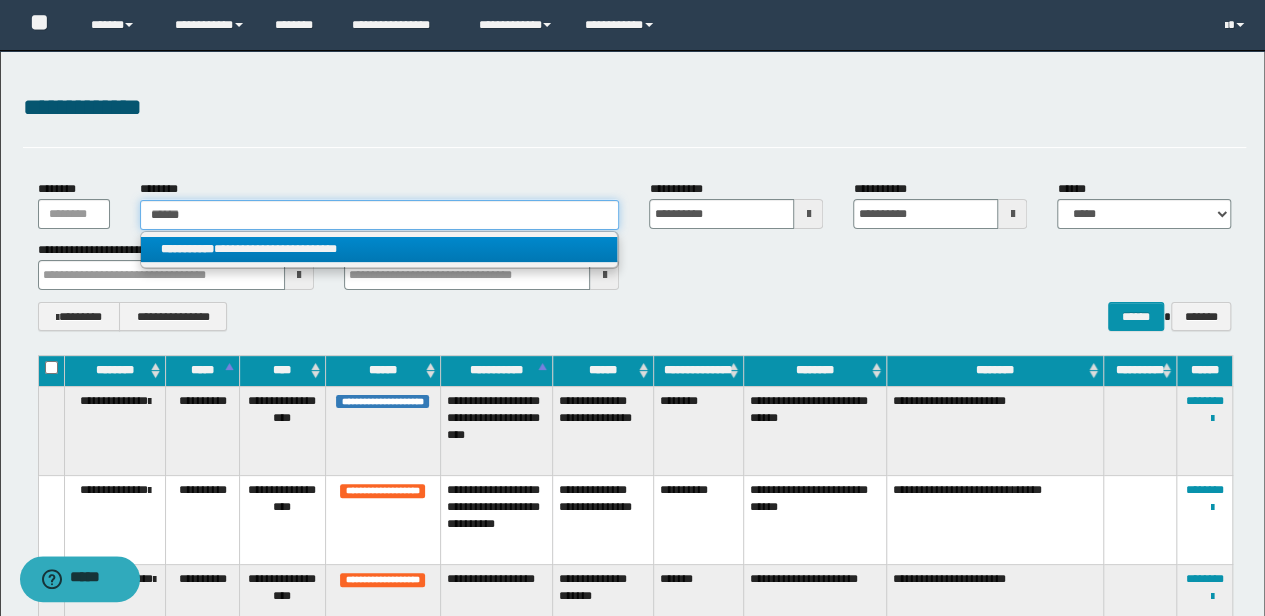 type on "******" 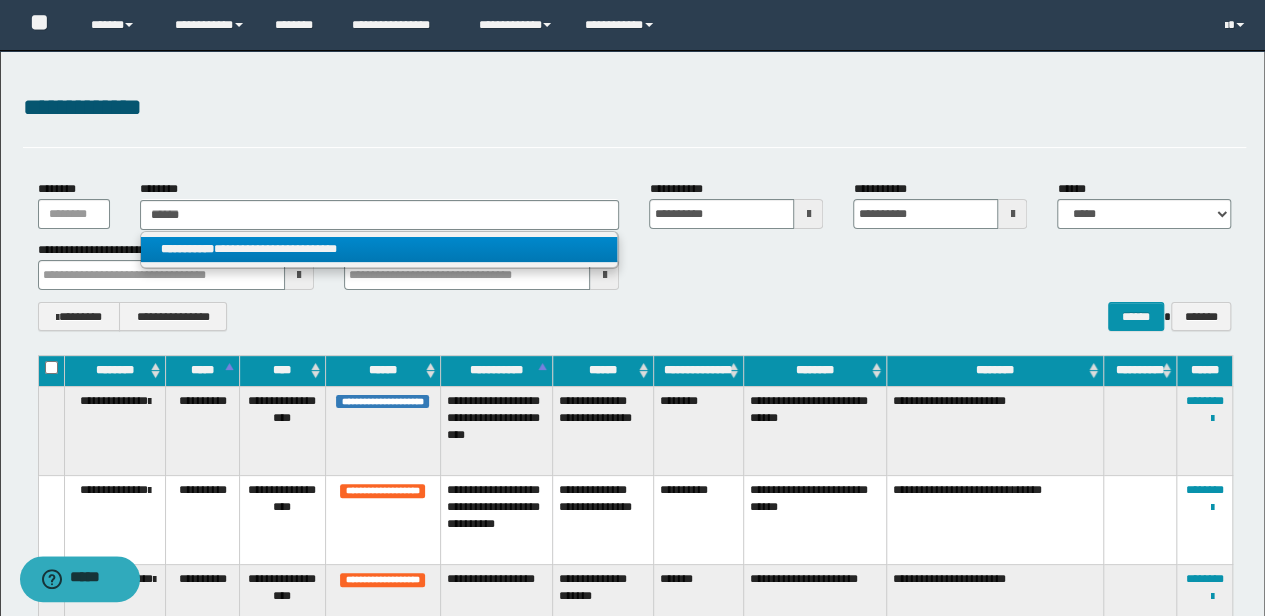 click on "**********" at bounding box center [379, 249] 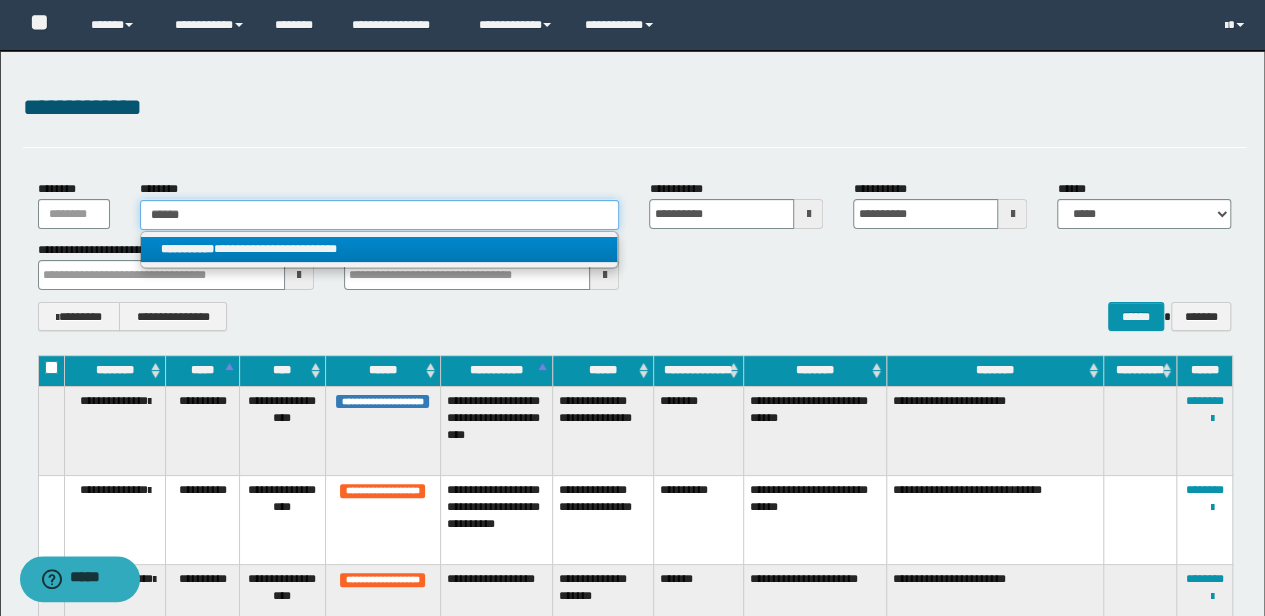 type 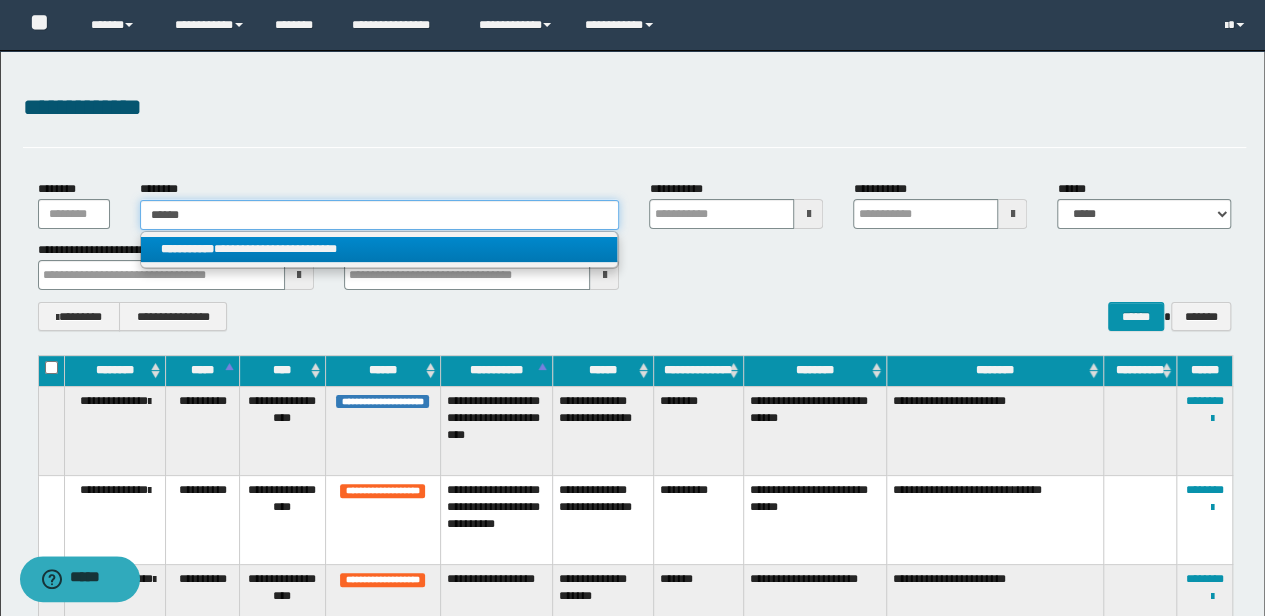 type on "**********" 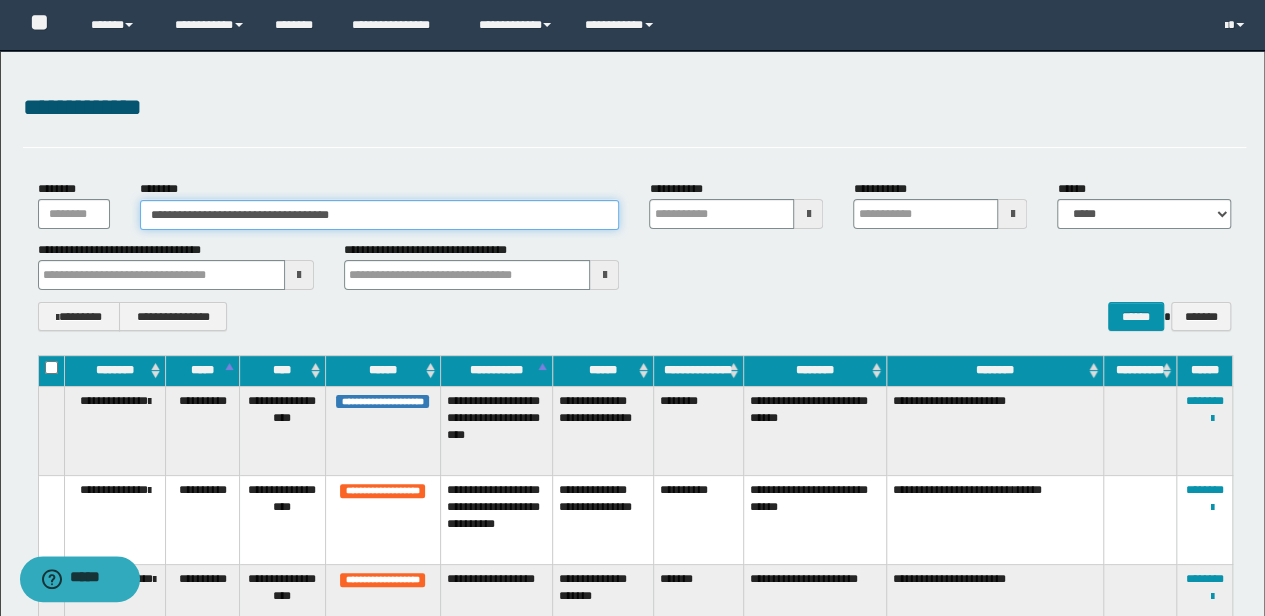 type 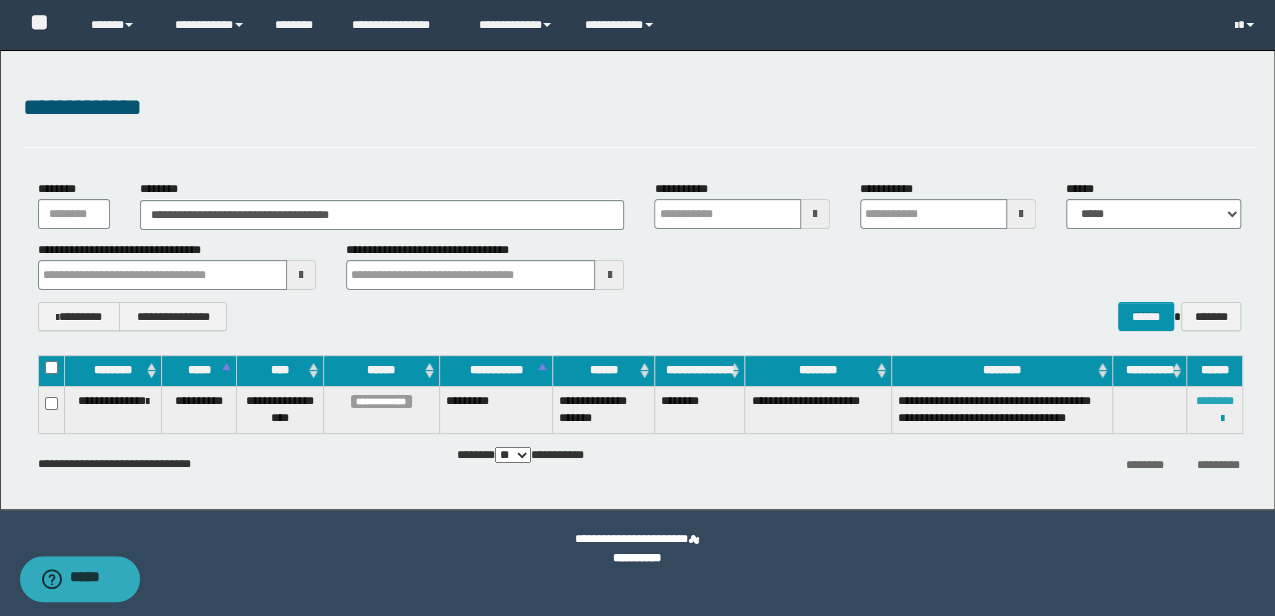 click on "********" at bounding box center (1214, 401) 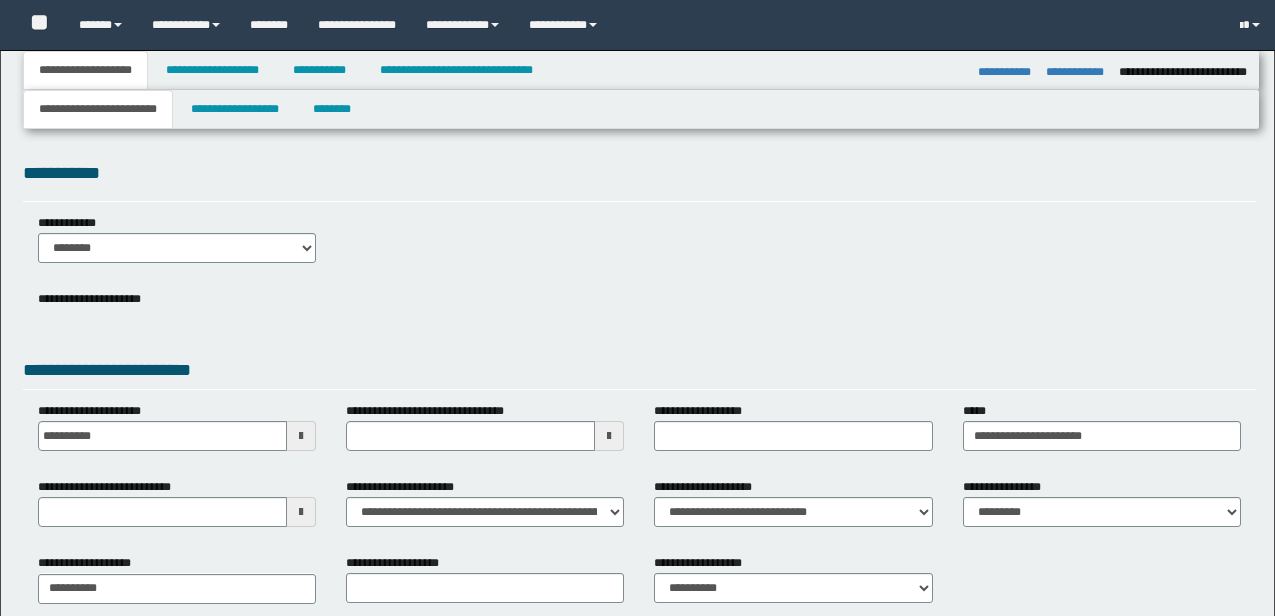 select on "**" 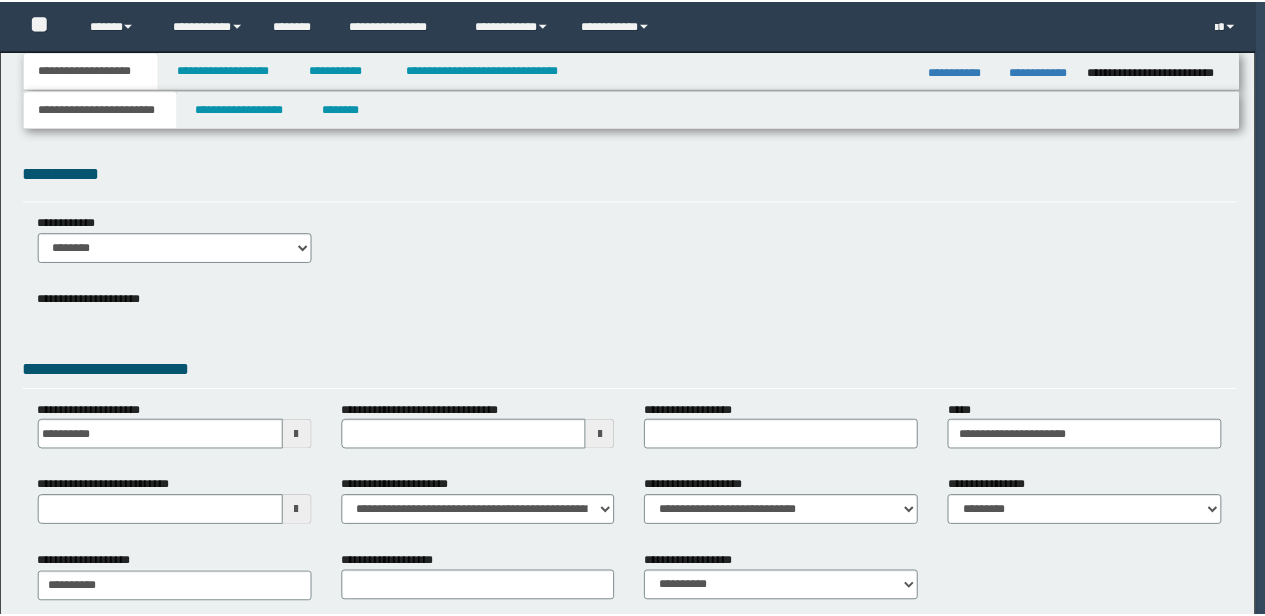 scroll, scrollTop: 0, scrollLeft: 0, axis: both 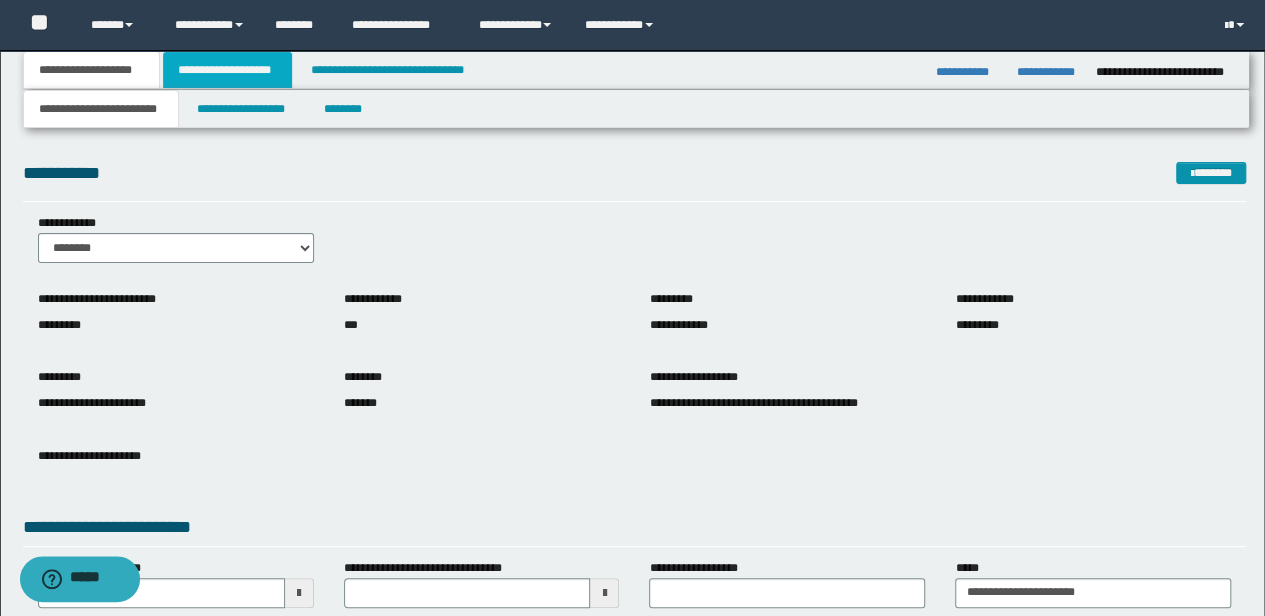 click on "**********" at bounding box center (227, 70) 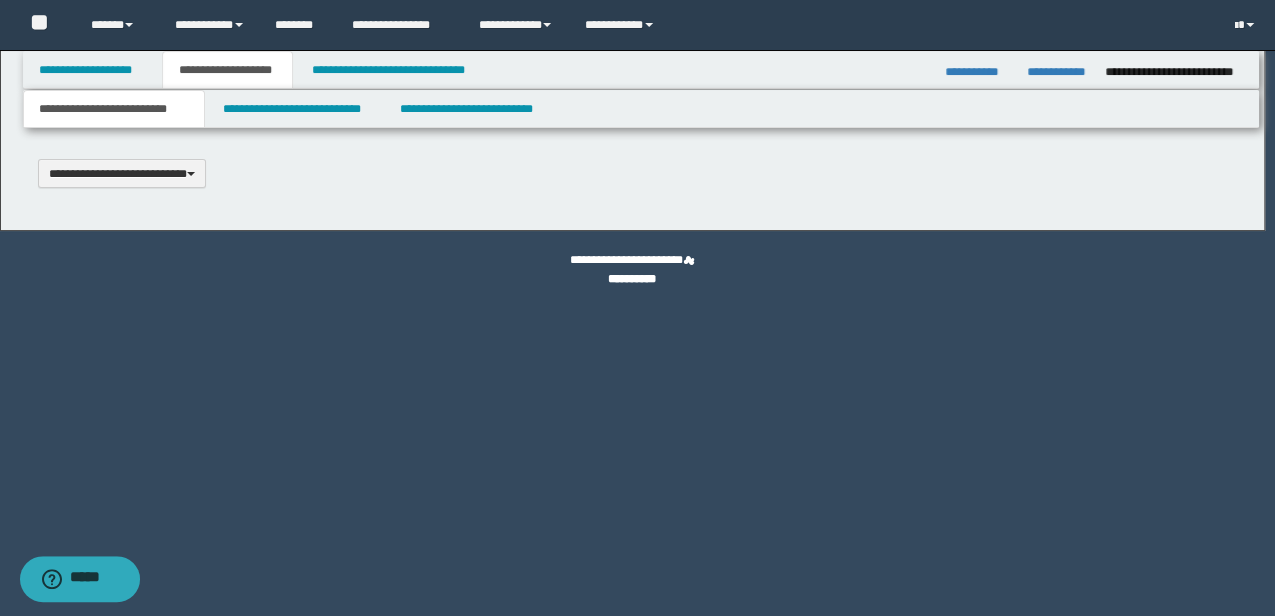 type 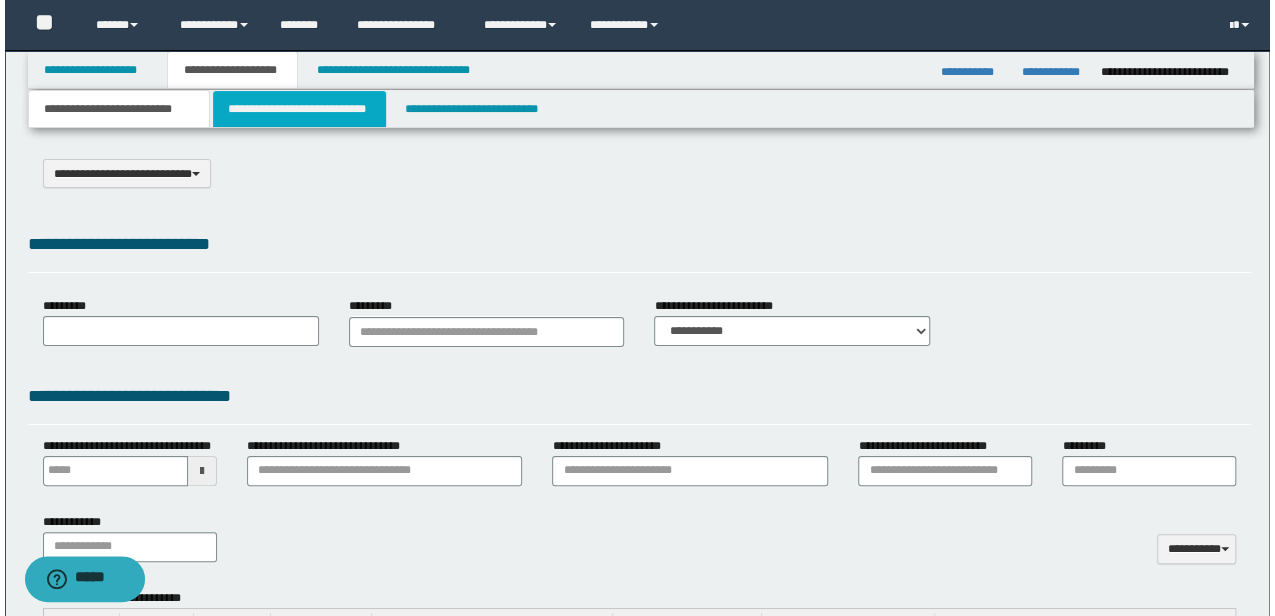 scroll, scrollTop: 0, scrollLeft: 0, axis: both 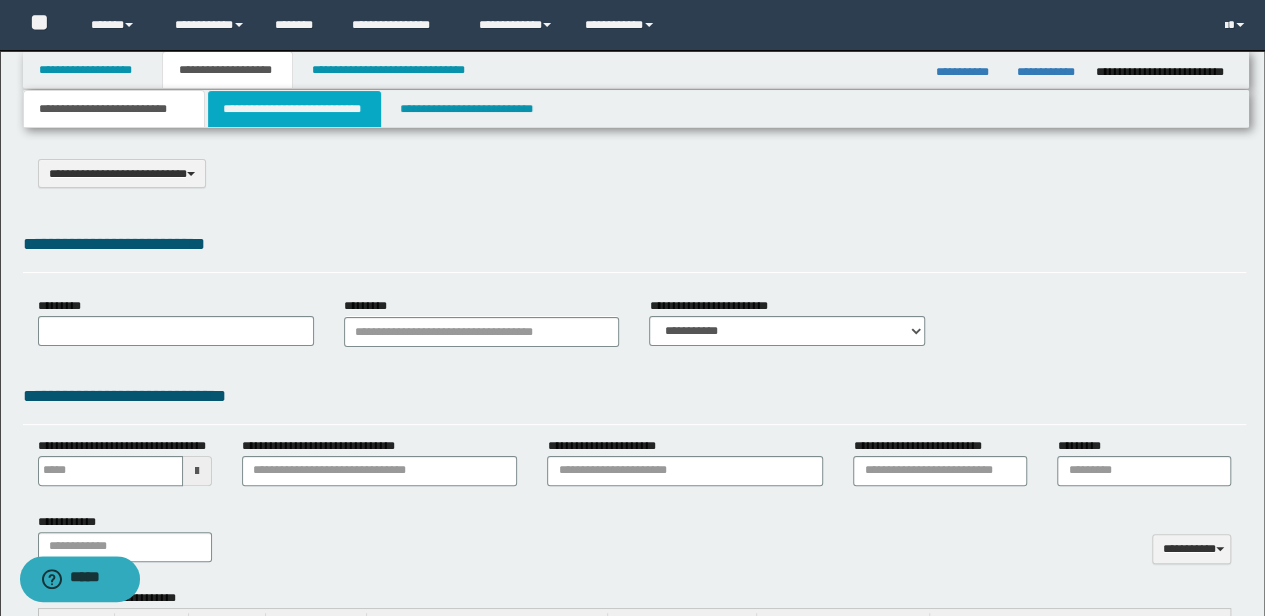 click on "**********" at bounding box center [294, 109] 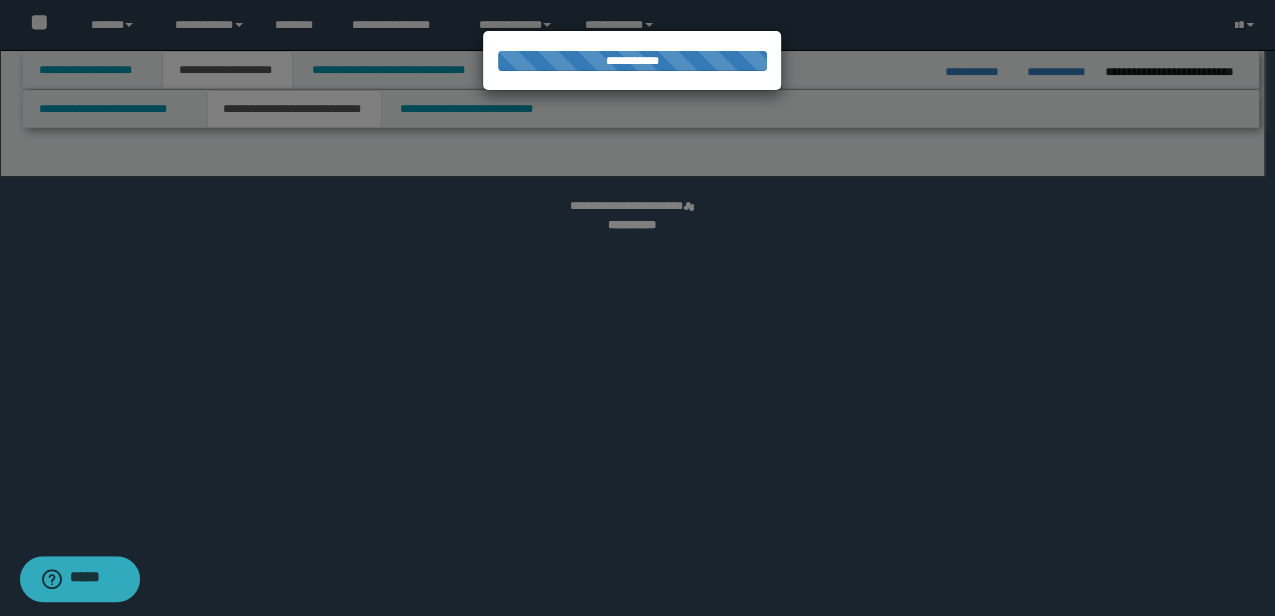 click at bounding box center [637, 308] 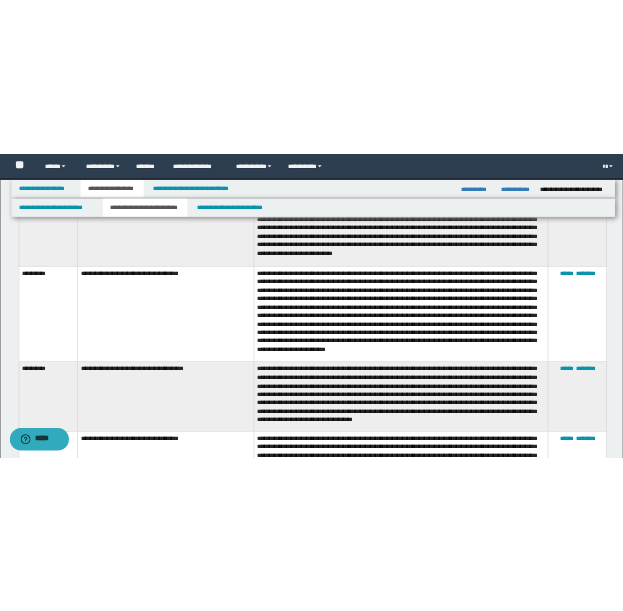 scroll, scrollTop: 1800, scrollLeft: 0, axis: vertical 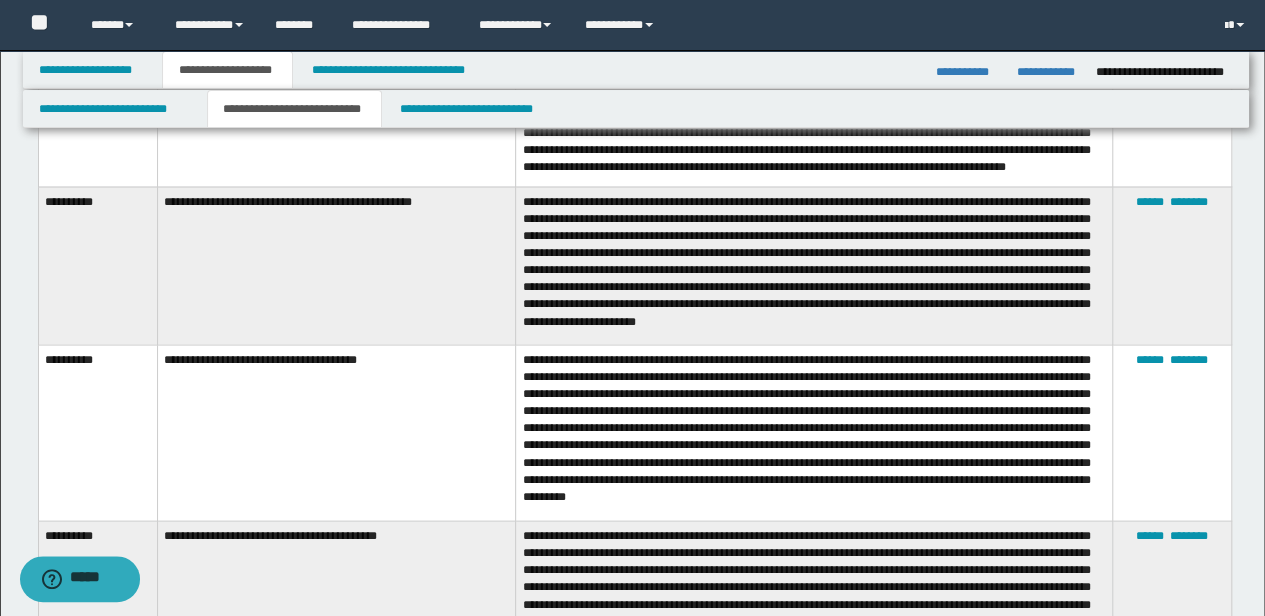 click on "**********" at bounding box center [814, 432] 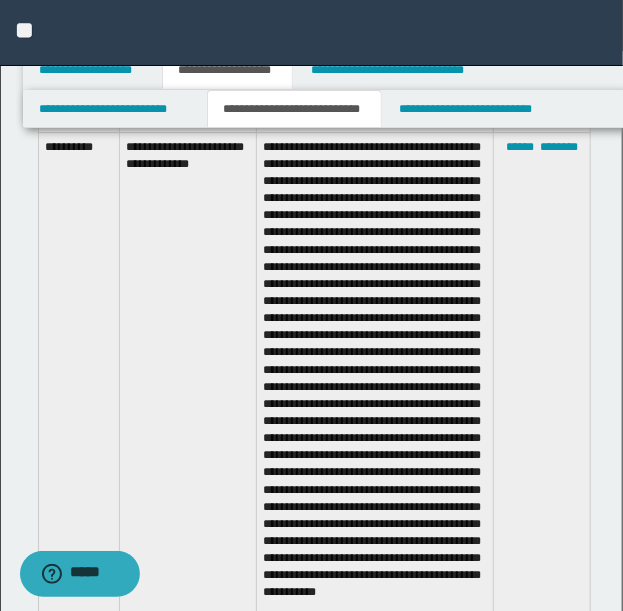 click at bounding box center (375, 404) 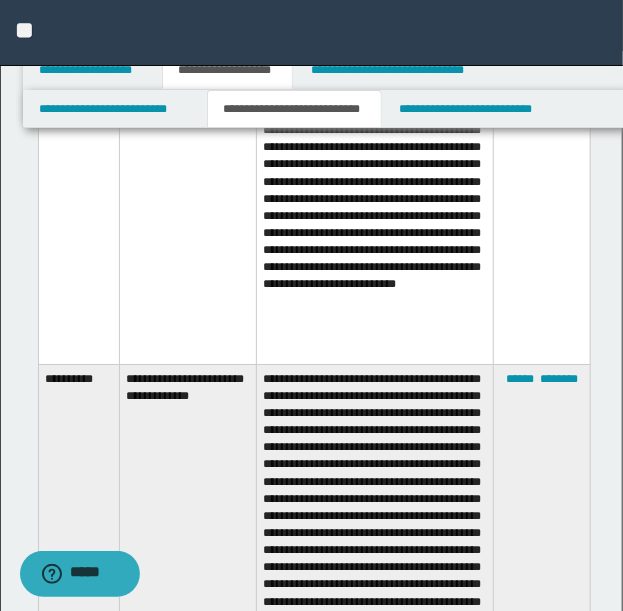 scroll, scrollTop: 1400, scrollLeft: 0, axis: vertical 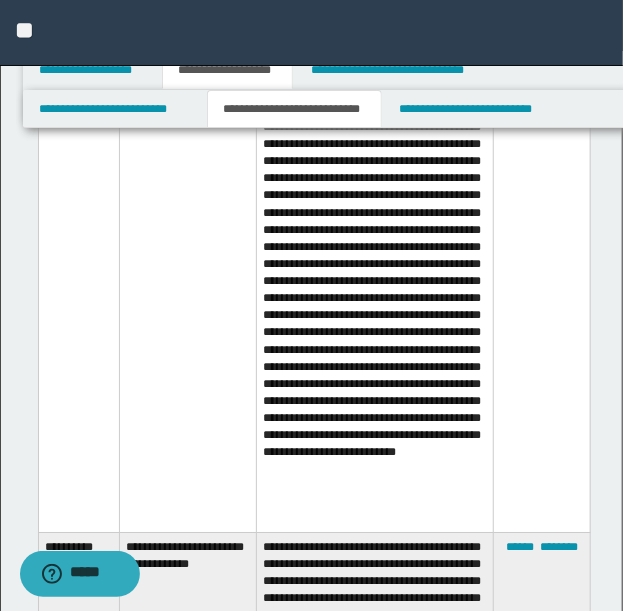 click on "**********" at bounding box center (188, 280) 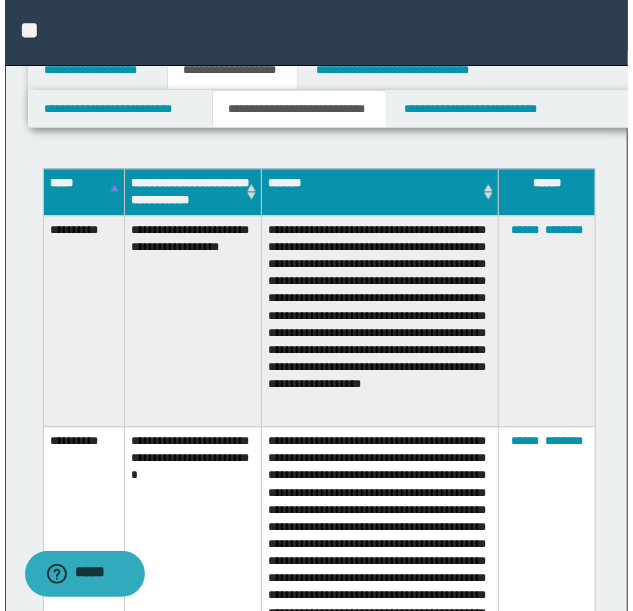 scroll, scrollTop: 600, scrollLeft: 0, axis: vertical 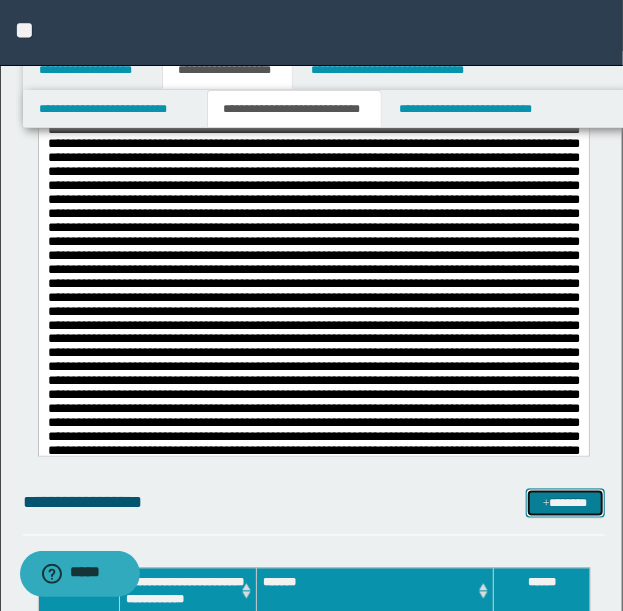 click on "*******" at bounding box center (565, 503) 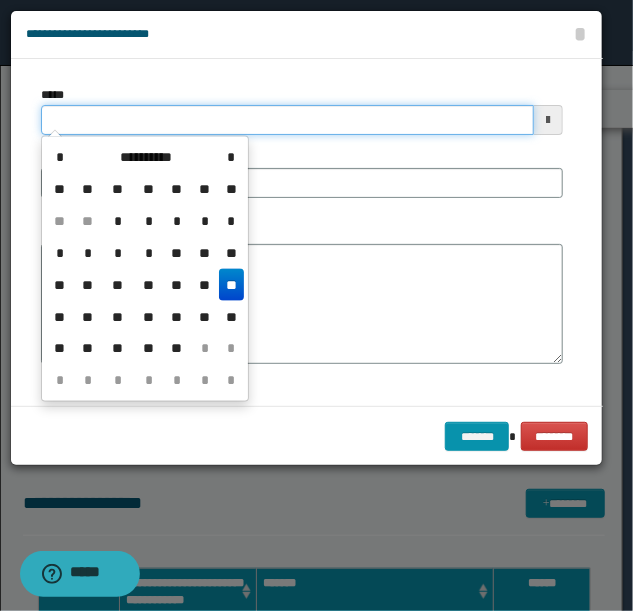 drag, startPoint x: 234, startPoint y: 128, endPoint x: -4, endPoint y: 132, distance: 238.03362 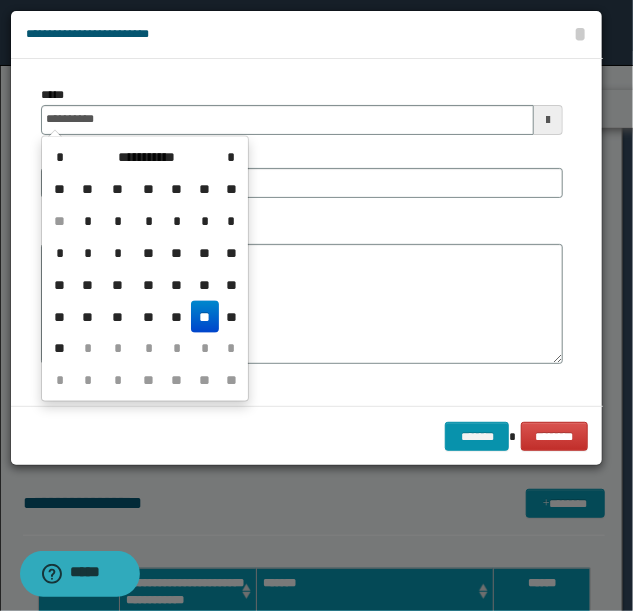 type on "**********" 